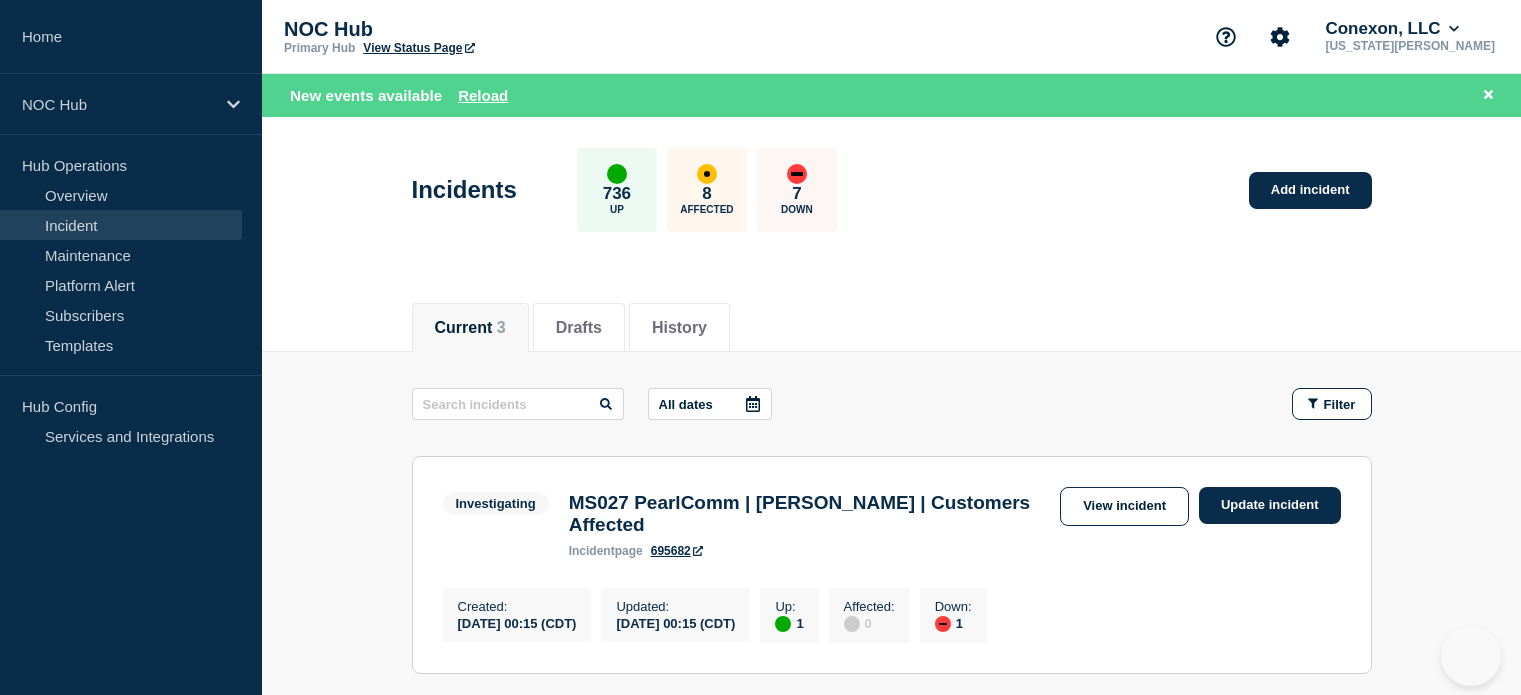 scroll, scrollTop: 608, scrollLeft: 0, axis: vertical 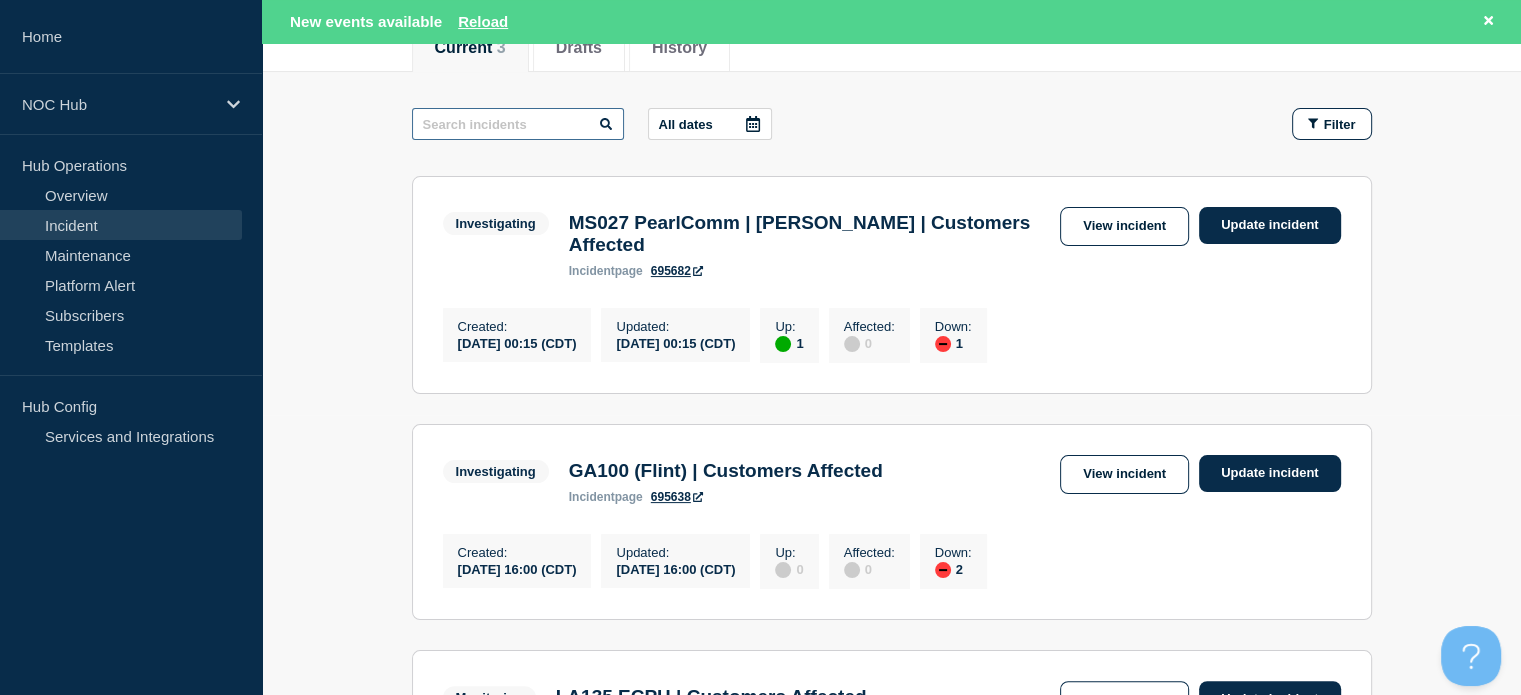 click at bounding box center [518, 124] 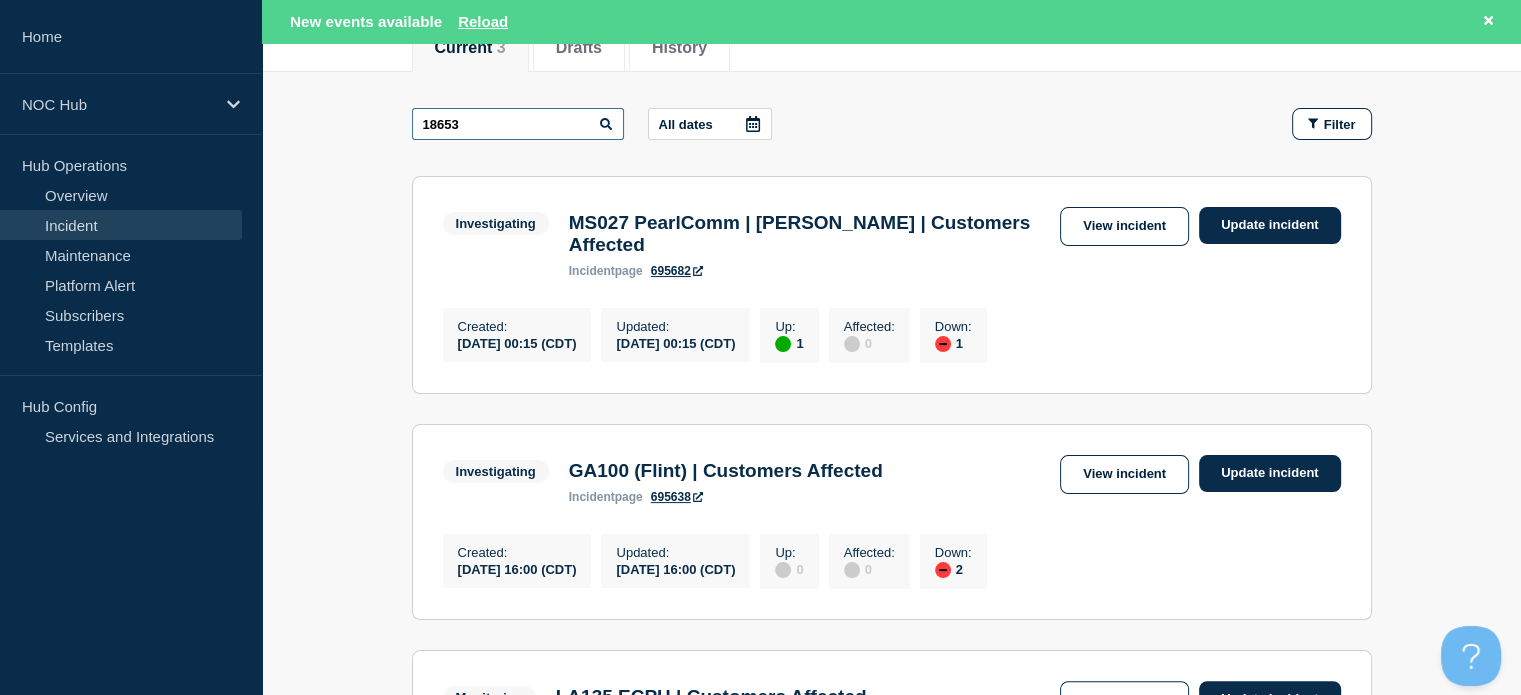 type on "18653" 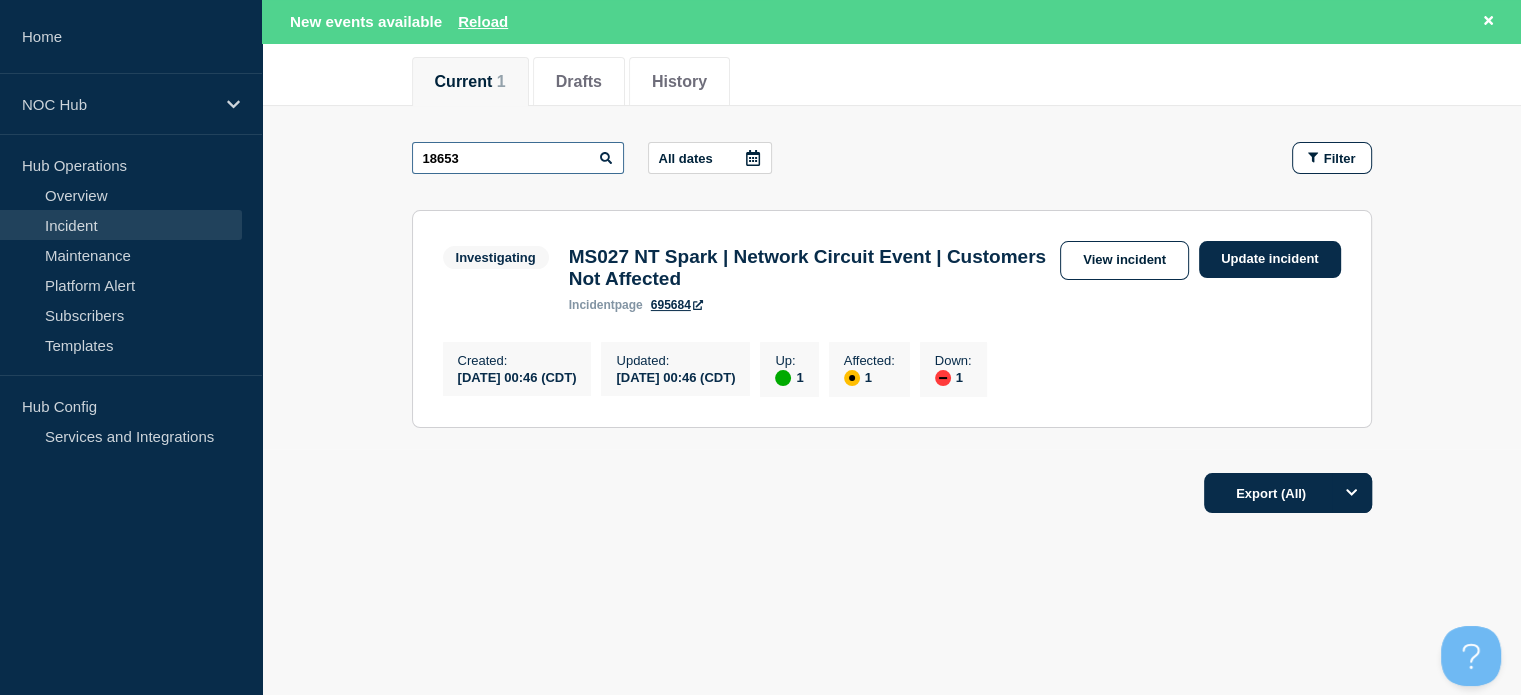 scroll, scrollTop: 256, scrollLeft: 0, axis: vertical 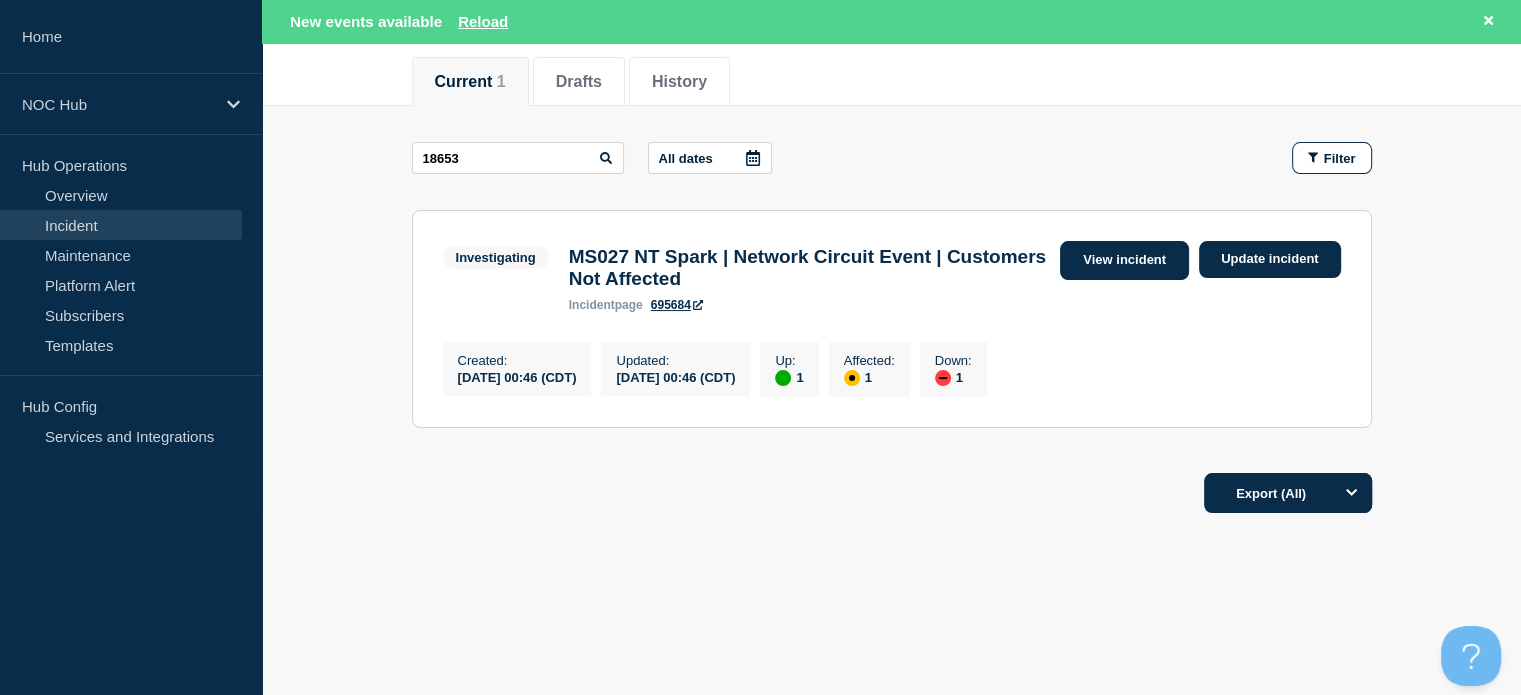 click on "View incident" at bounding box center [1124, 260] 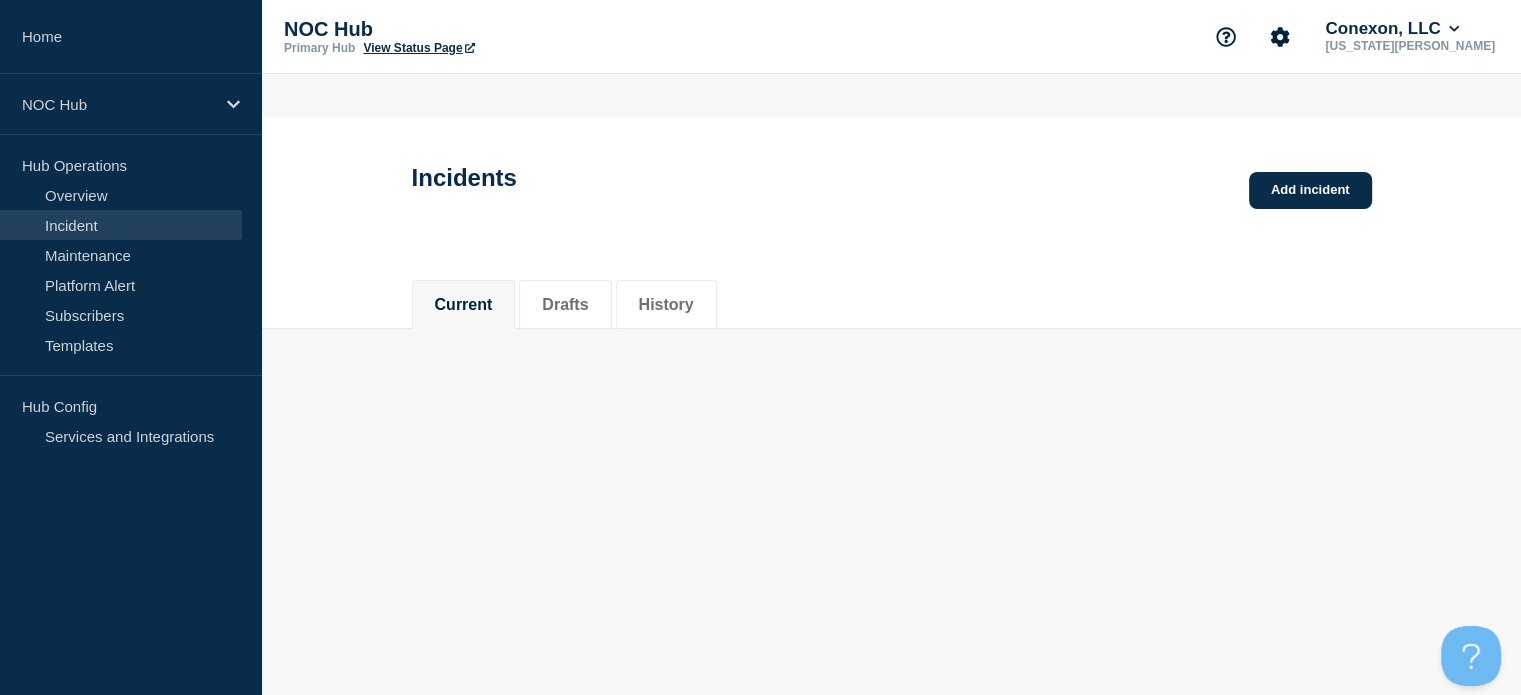 scroll, scrollTop: 0, scrollLeft: 0, axis: both 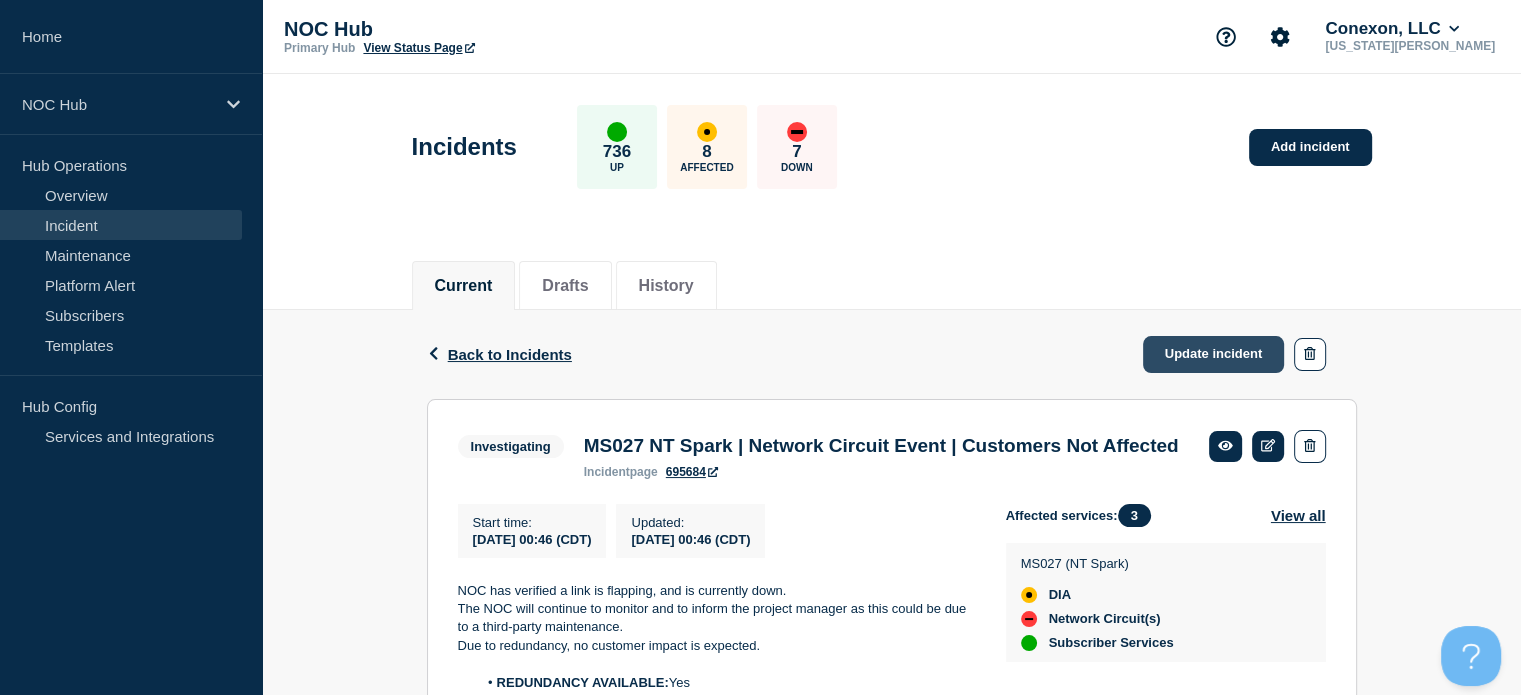 click on "Update incident" 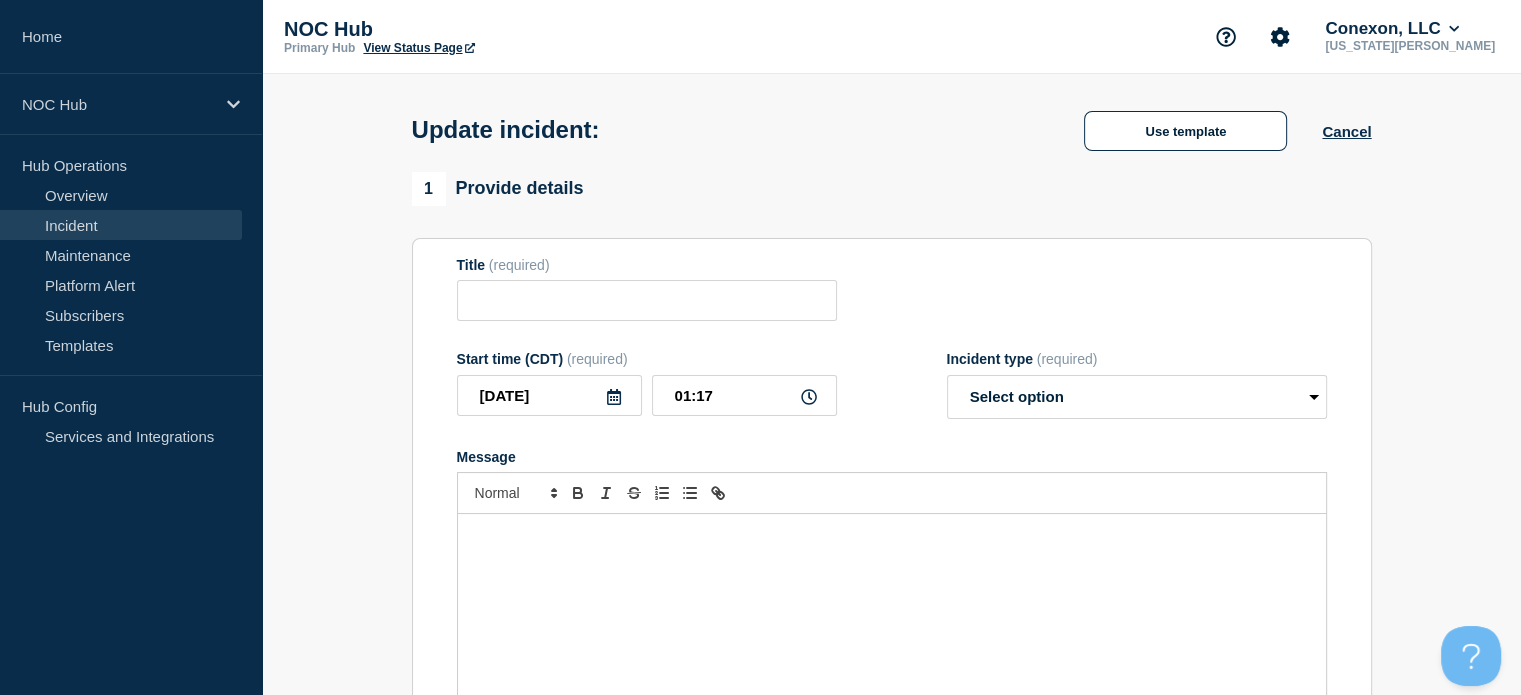 type on "MS027 NT Spark | Network Circuit Event | Customers Not Affected" 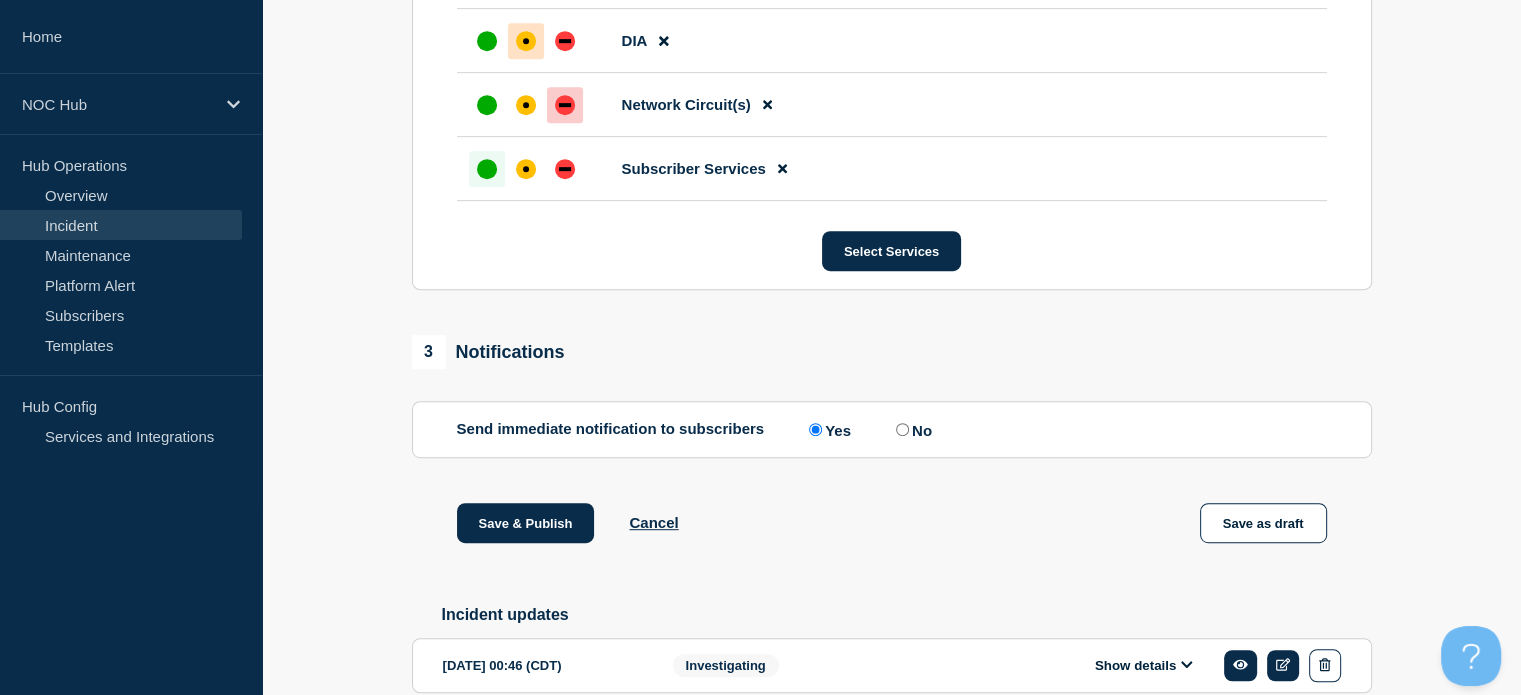 scroll, scrollTop: 1095, scrollLeft: 0, axis: vertical 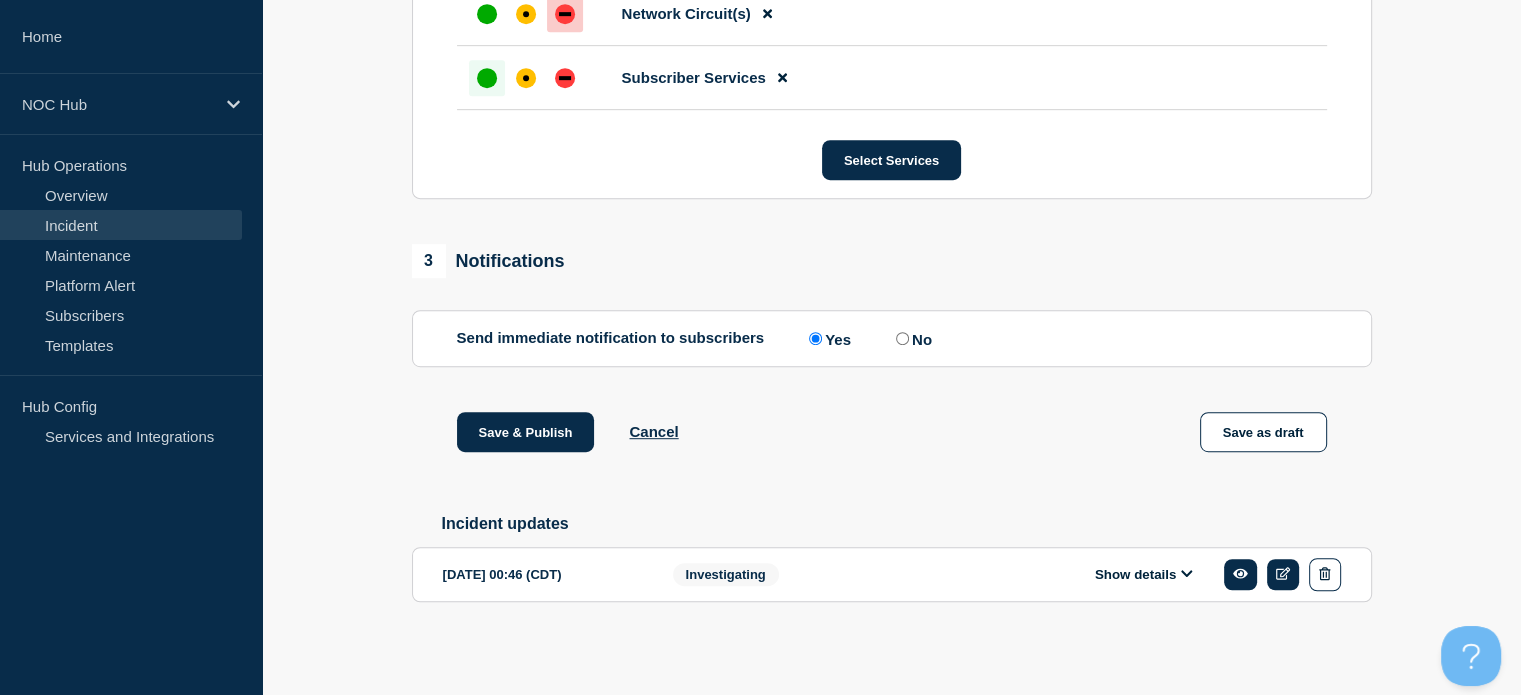click on "Show details" at bounding box center (1144, 574) 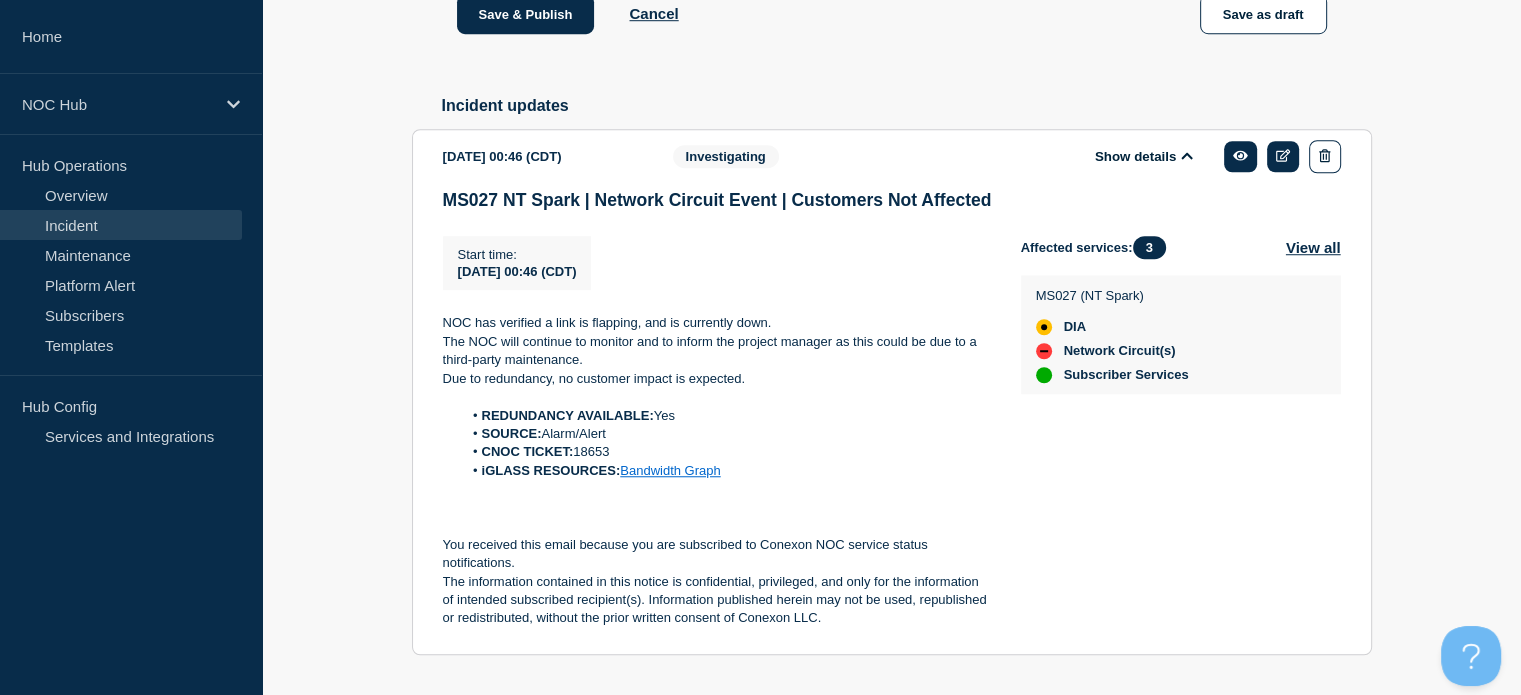 scroll, scrollTop: 1494, scrollLeft: 0, axis: vertical 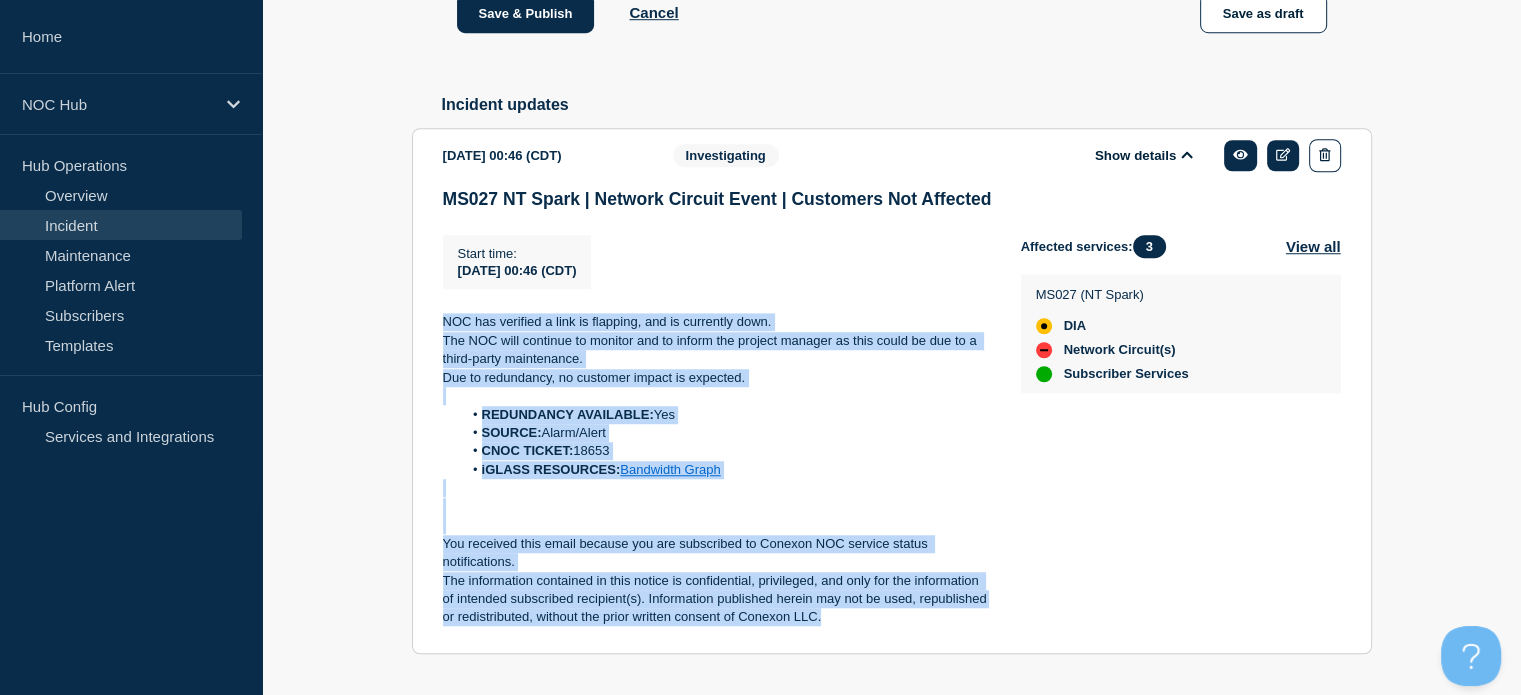 drag, startPoint x: 824, startPoint y: 634, endPoint x: 413, endPoint y: 339, distance: 505.91107 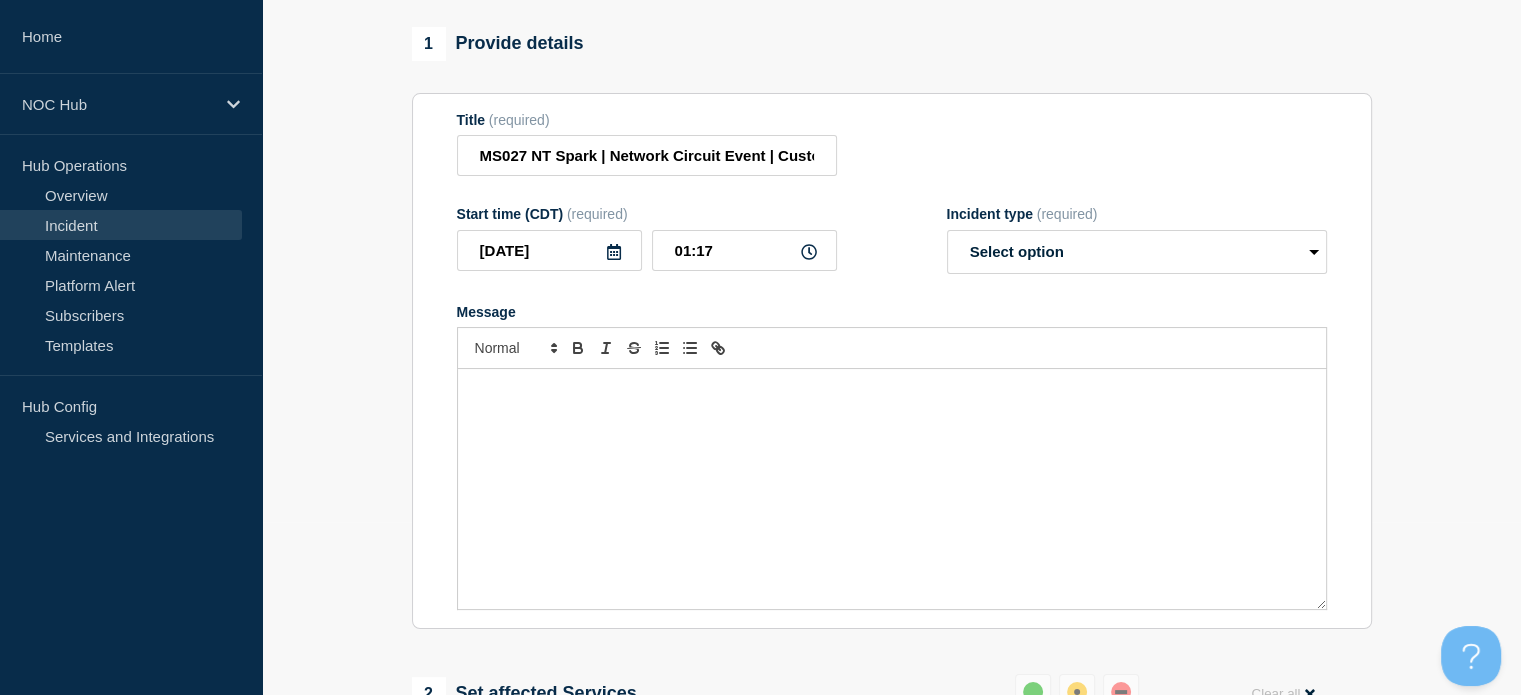 scroll, scrollTop: 171, scrollLeft: 0, axis: vertical 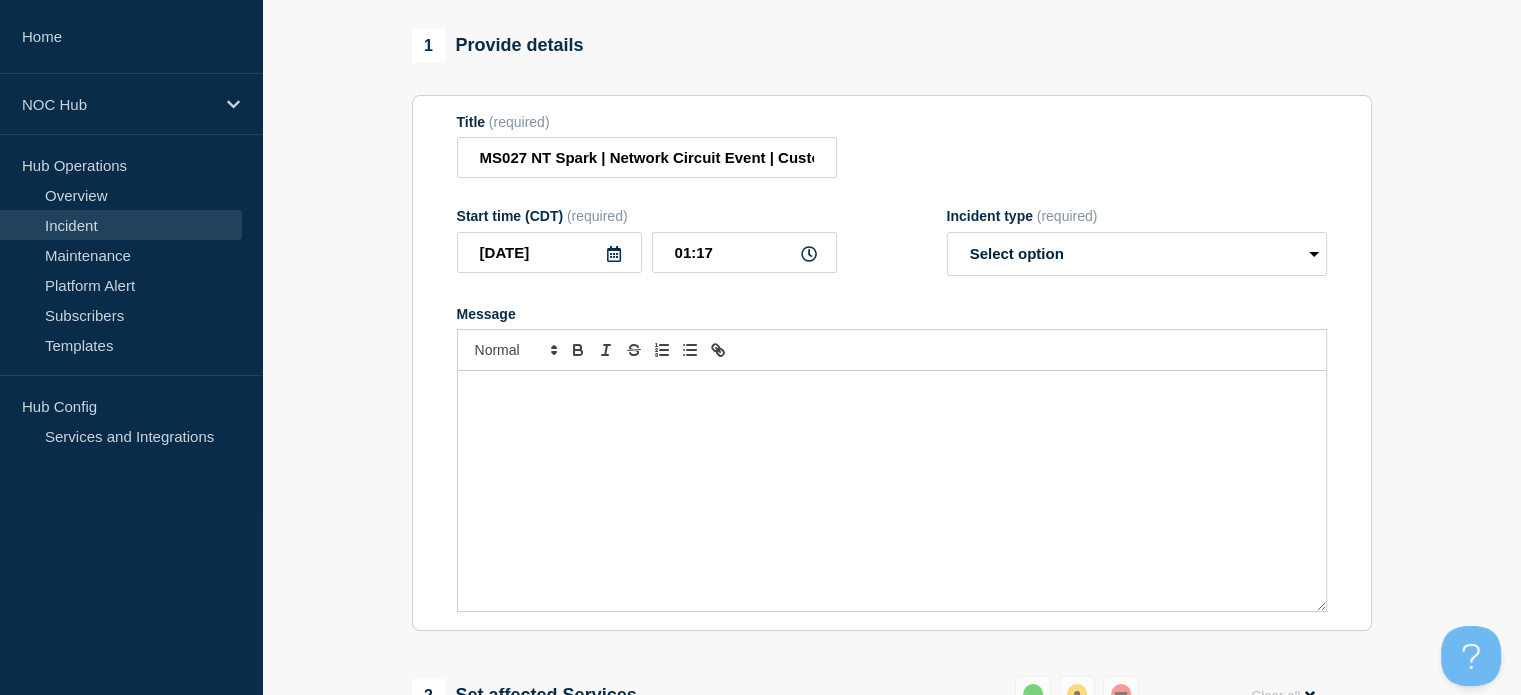 click at bounding box center (892, 491) 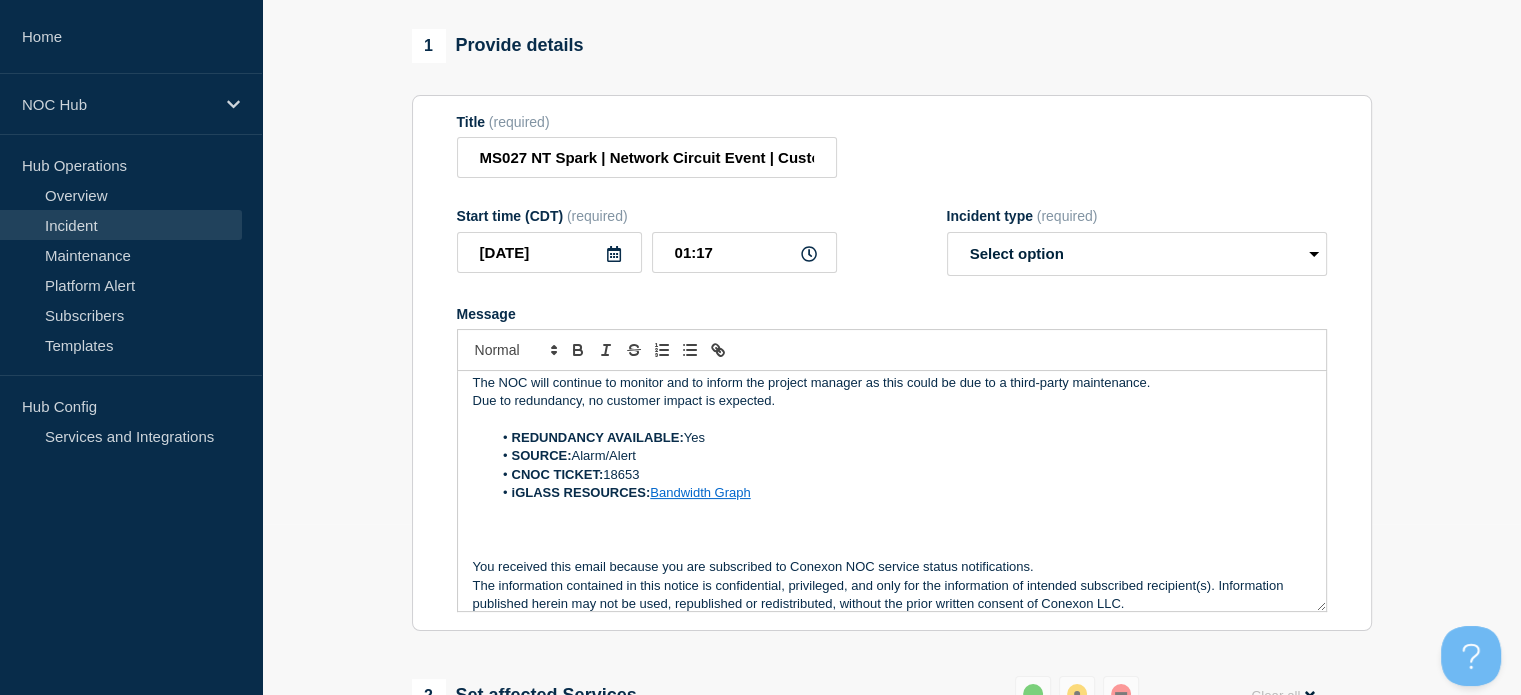 scroll, scrollTop: 0, scrollLeft: 0, axis: both 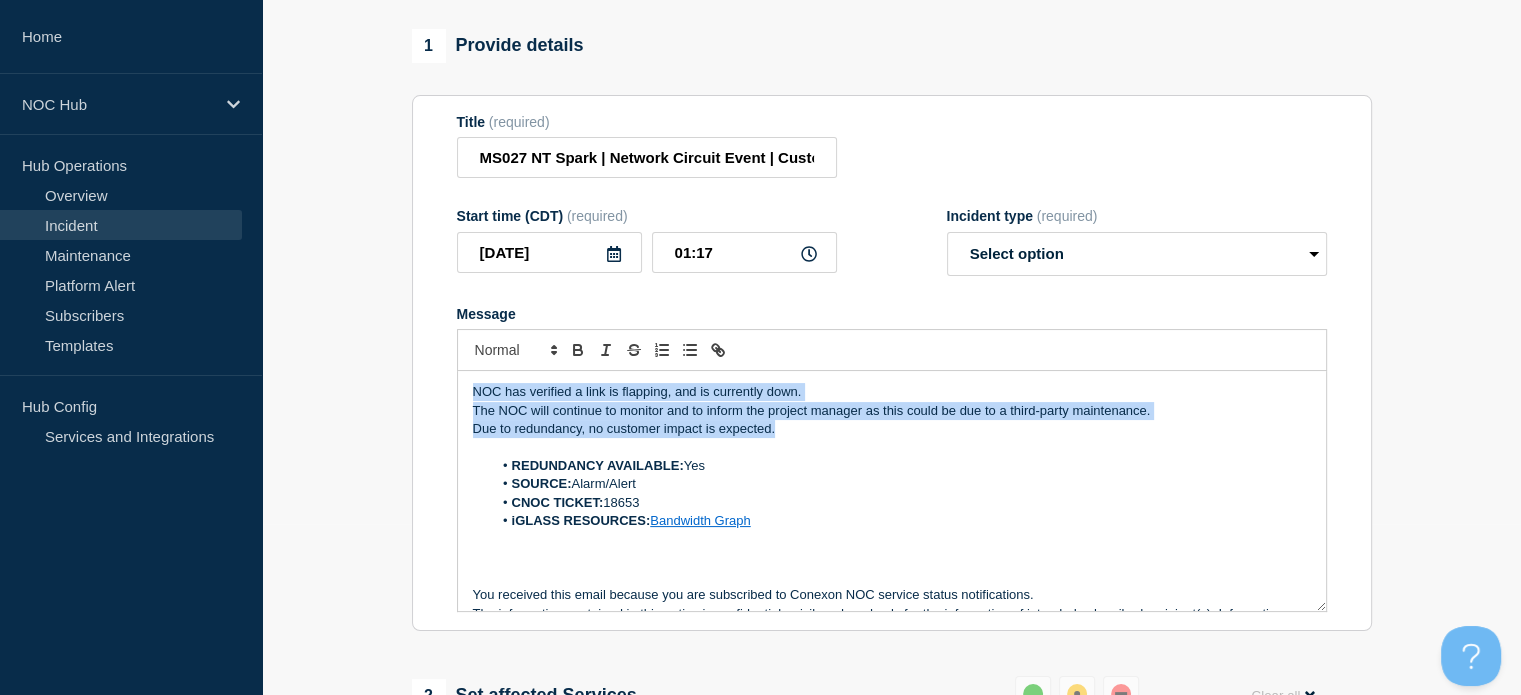 drag, startPoint x: 792, startPoint y: 446, endPoint x: 460, endPoint y: 371, distance: 340.36597 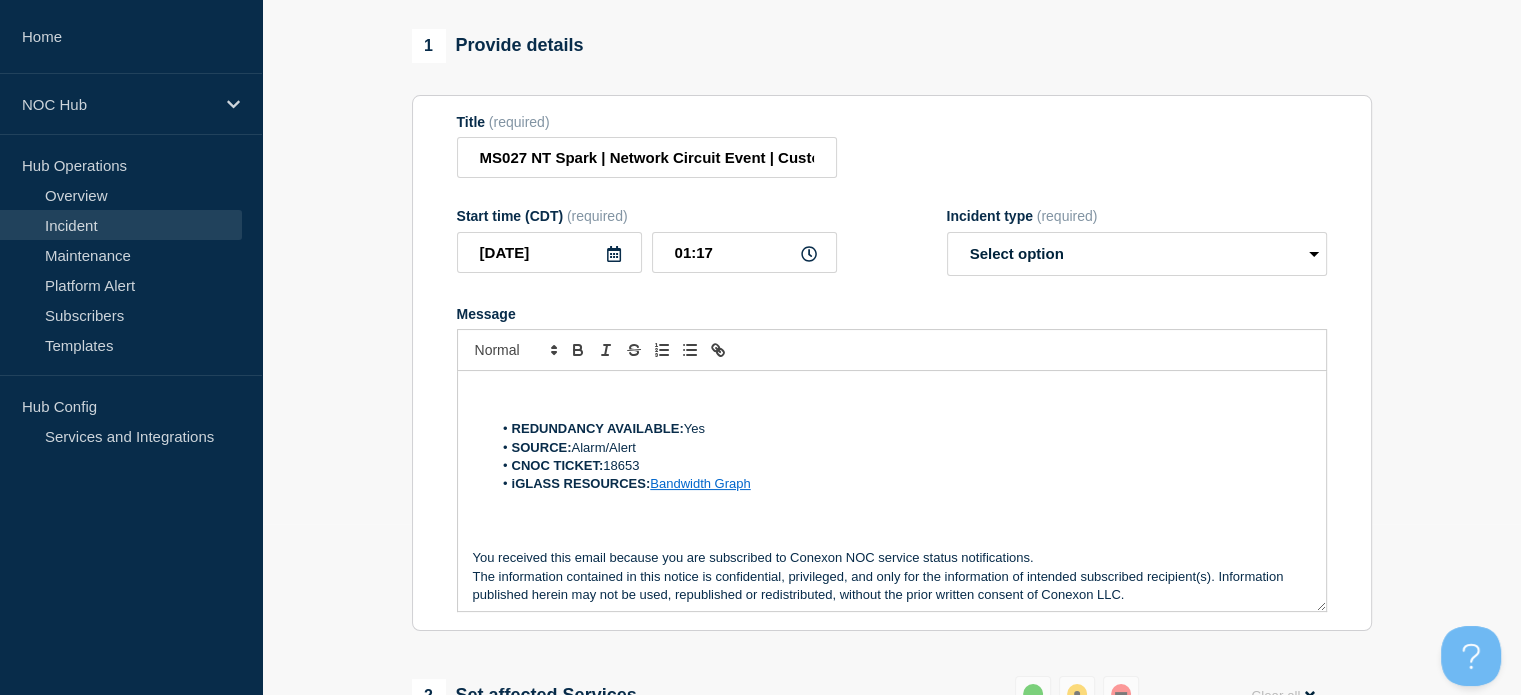type 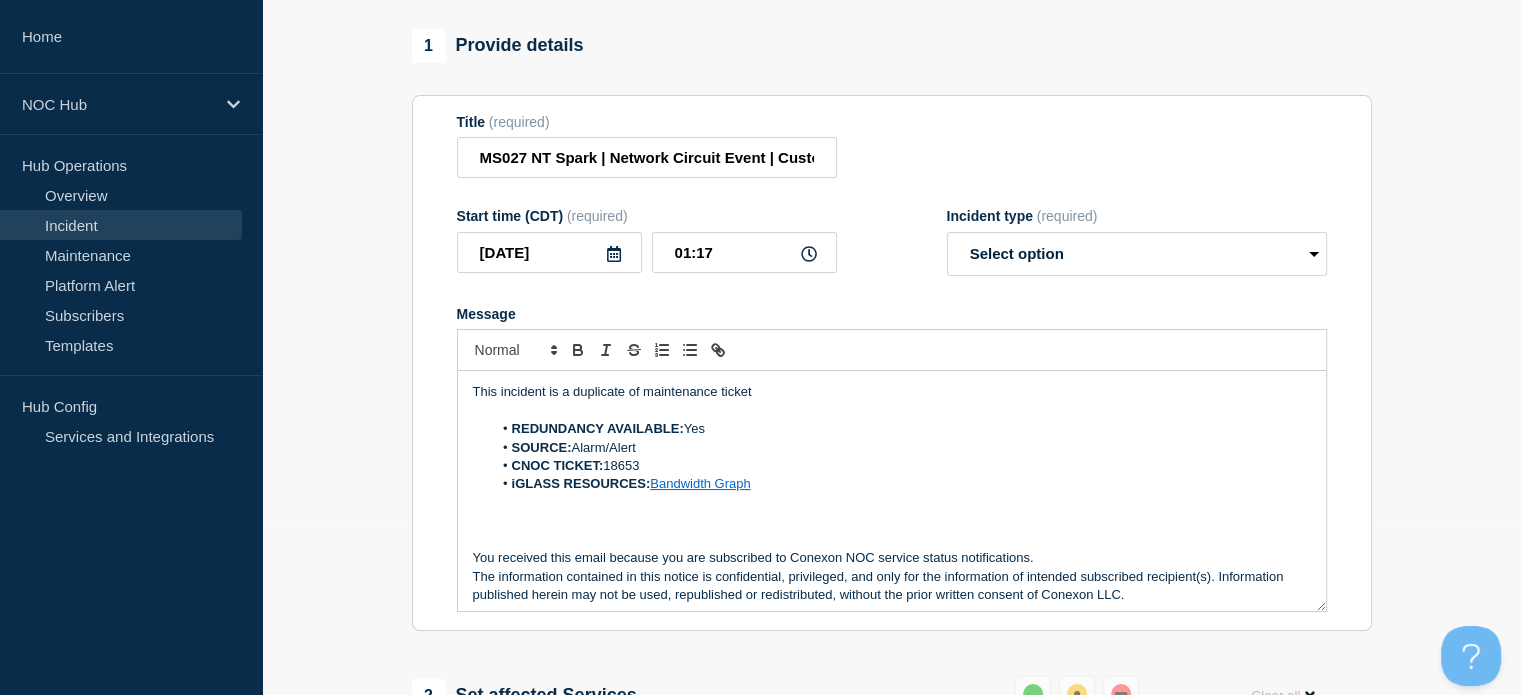 click on "This incident is a duplicate of maintenance ticket" at bounding box center (892, 392) 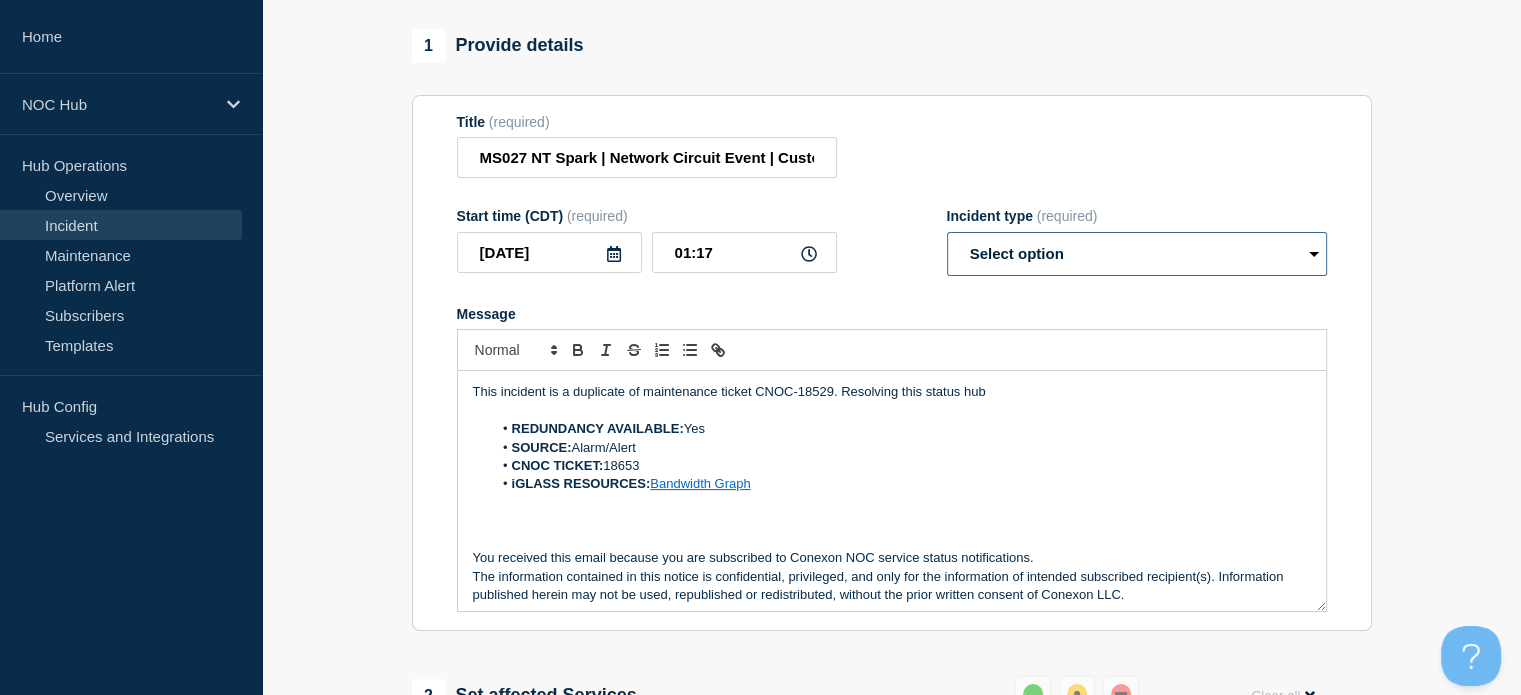 click on "Select option Investigating Identified Monitoring Resolved" at bounding box center (1137, 254) 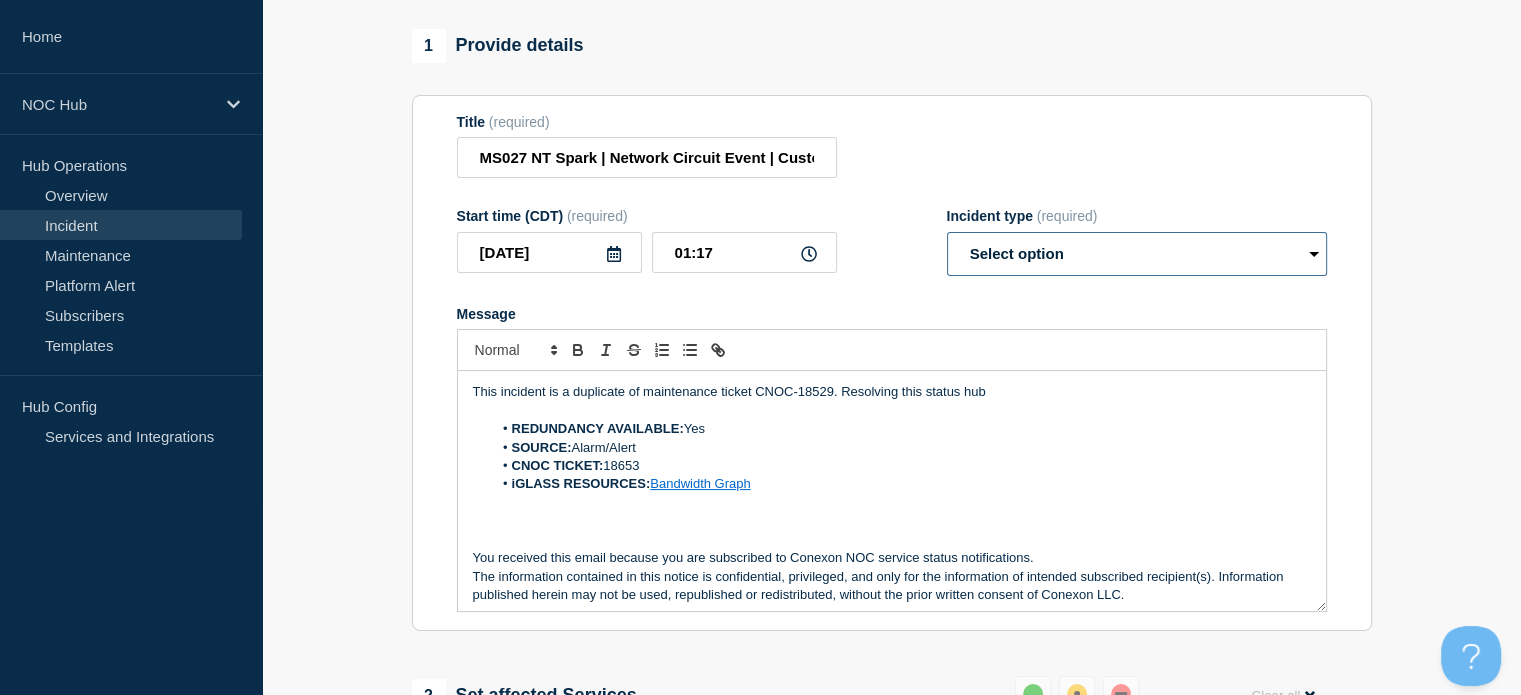 select on "resolved" 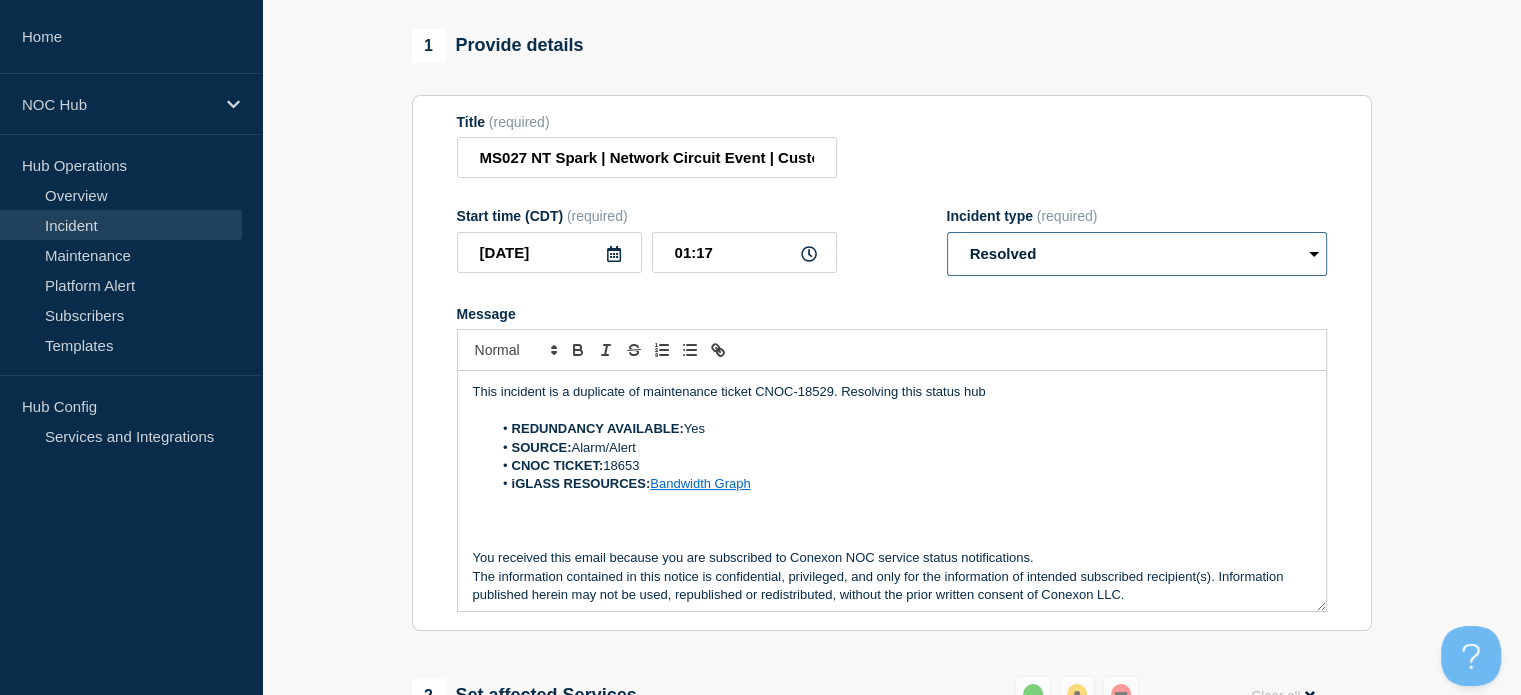 click on "Select option Investigating Identified Monitoring Resolved" at bounding box center (1137, 254) 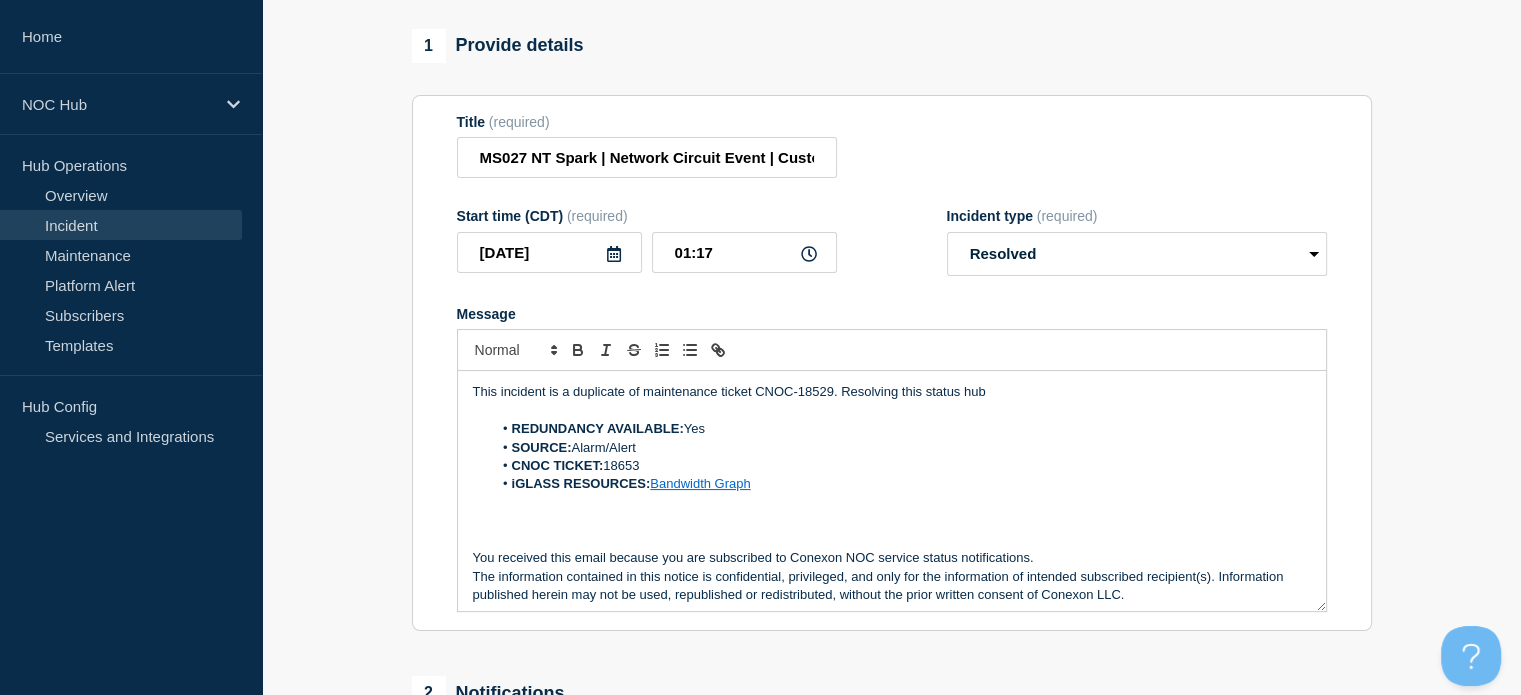 click on "This incident is a duplicate of maintenance ticket CNOC-18529. Resolving this status hub" at bounding box center [892, 392] 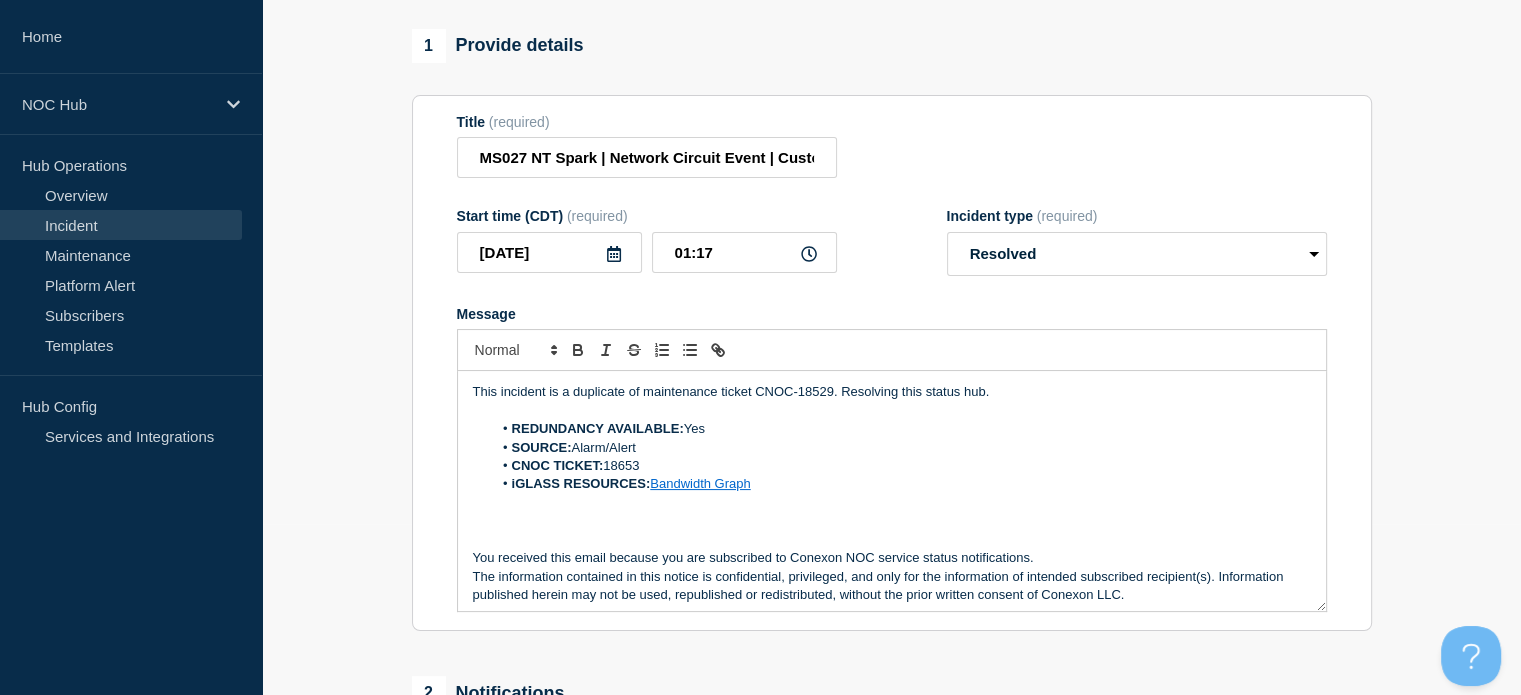 scroll, scrollTop: 5, scrollLeft: 0, axis: vertical 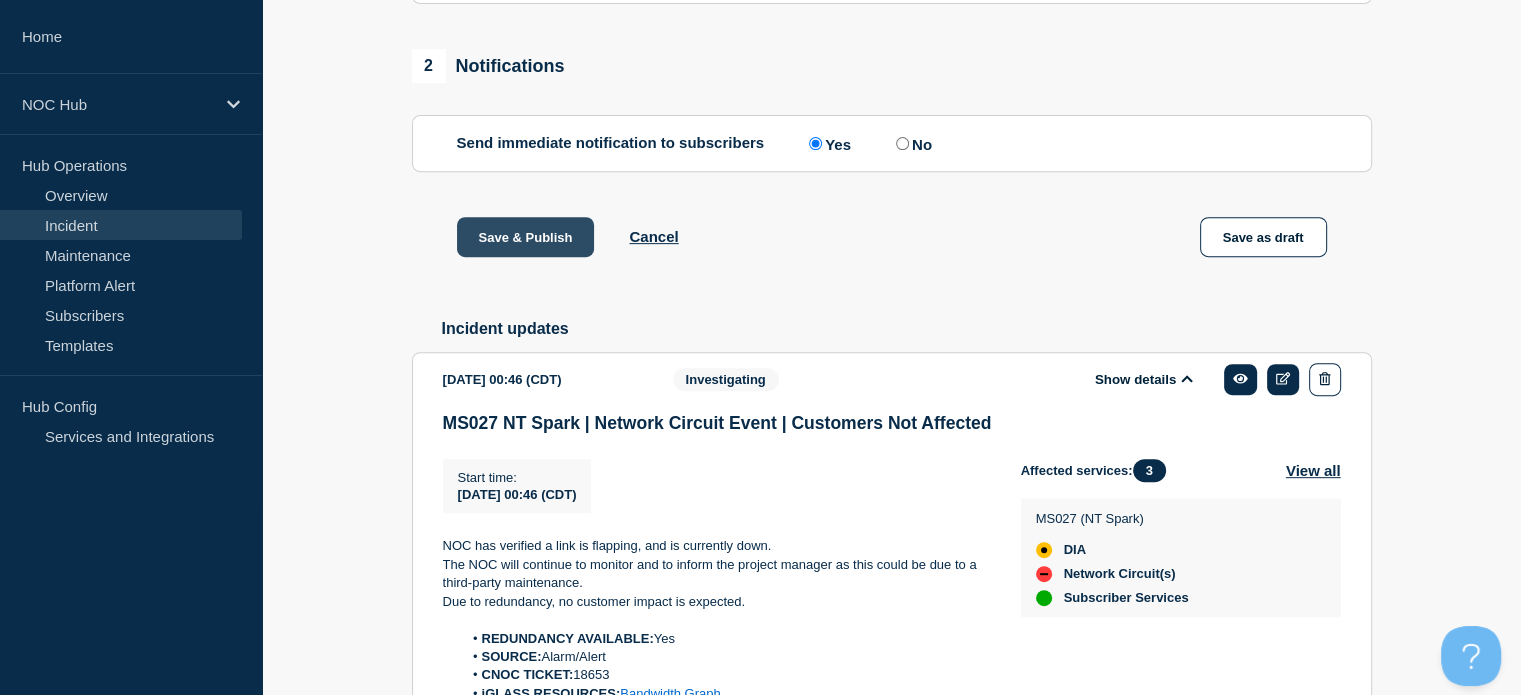 click on "Save & Publish" at bounding box center (526, 237) 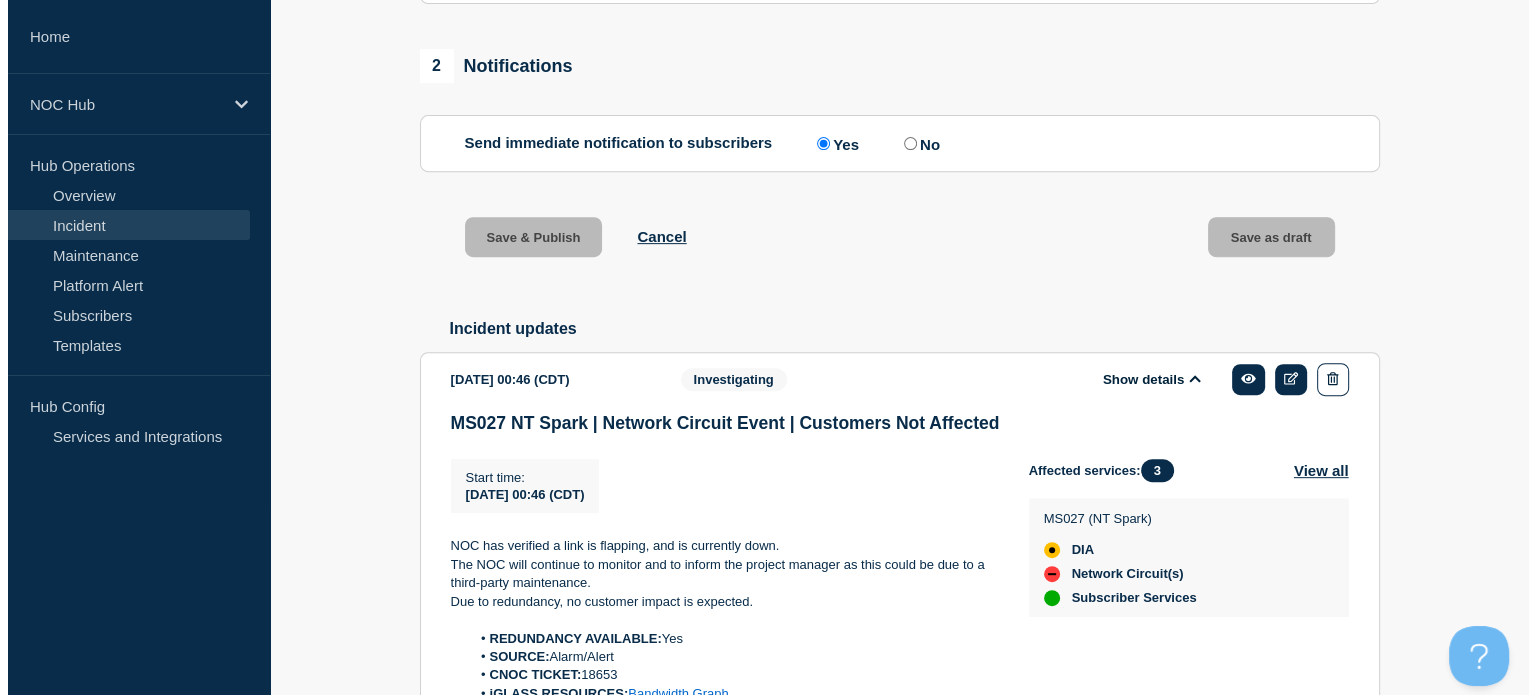 scroll, scrollTop: 0, scrollLeft: 0, axis: both 